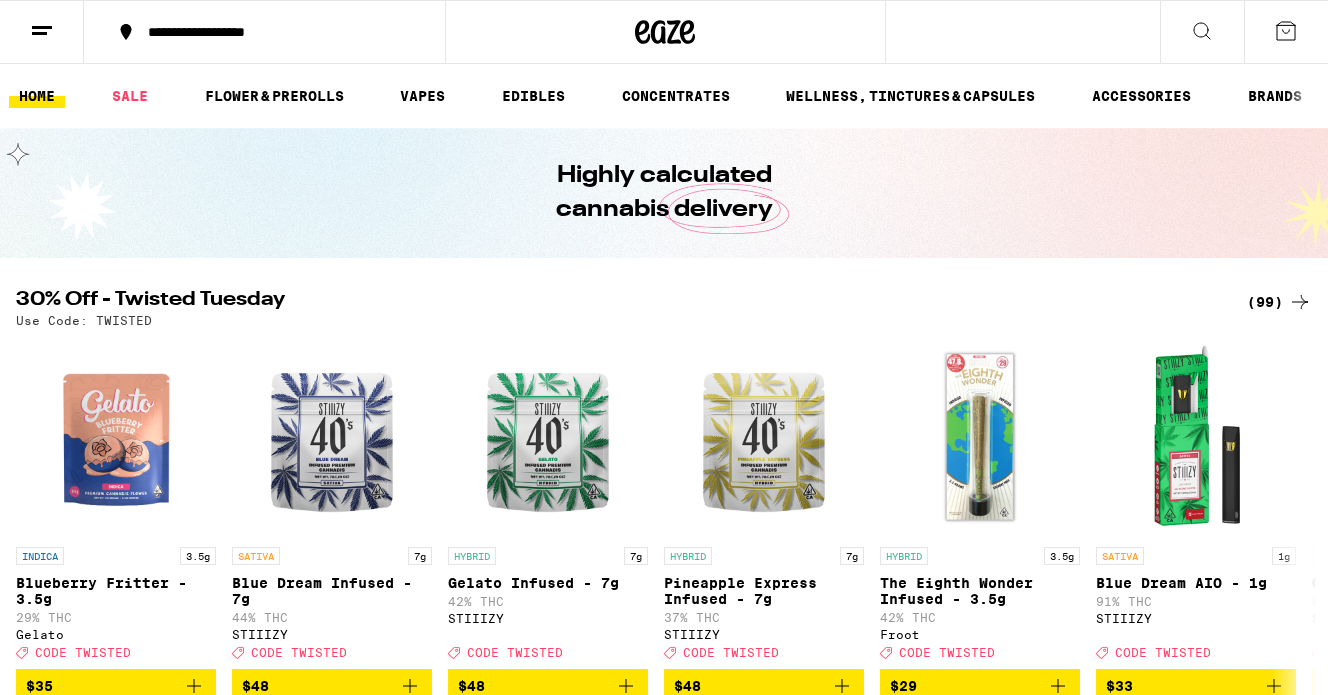 scroll, scrollTop: 0, scrollLeft: 0, axis: both 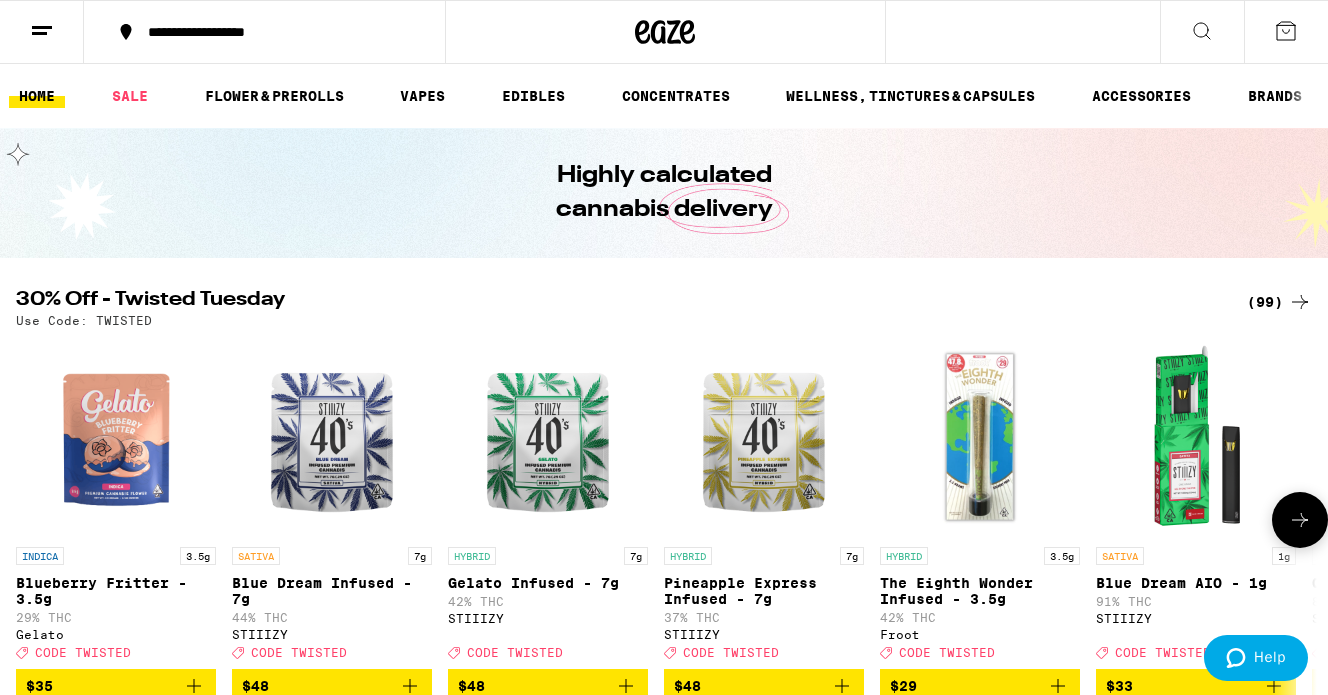 click 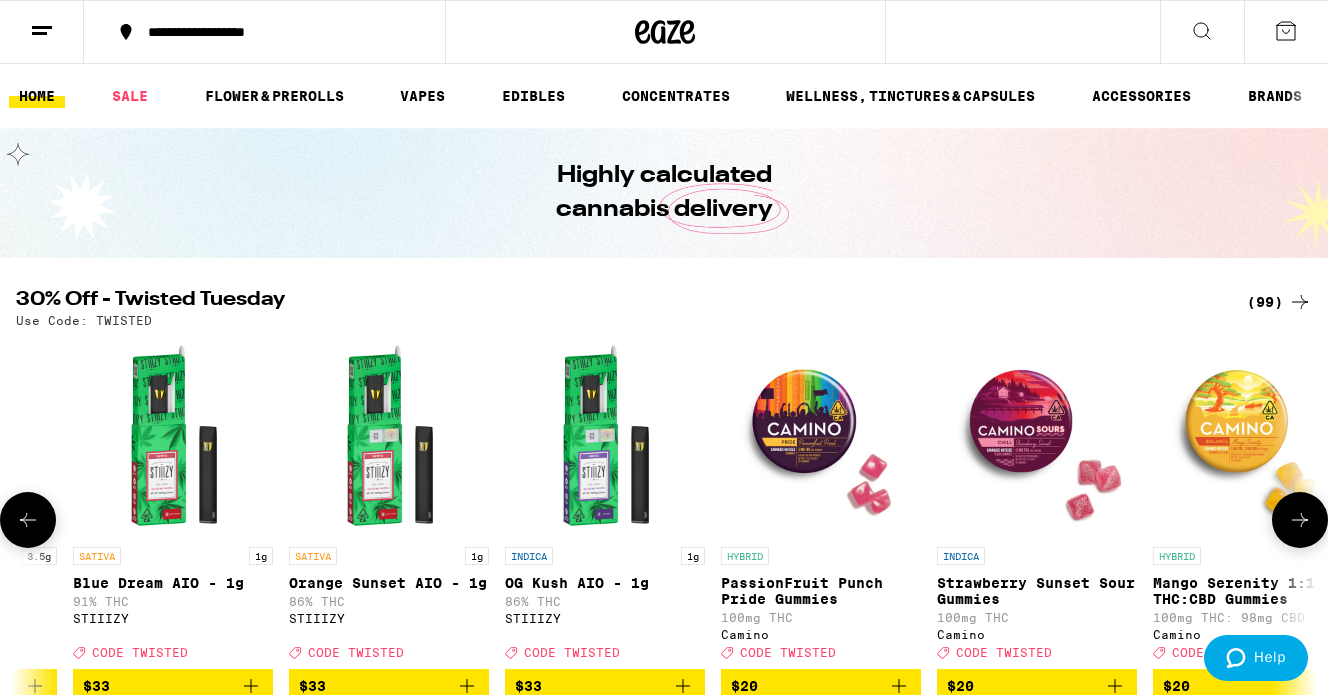 scroll, scrollTop: 0, scrollLeft: 1078, axis: horizontal 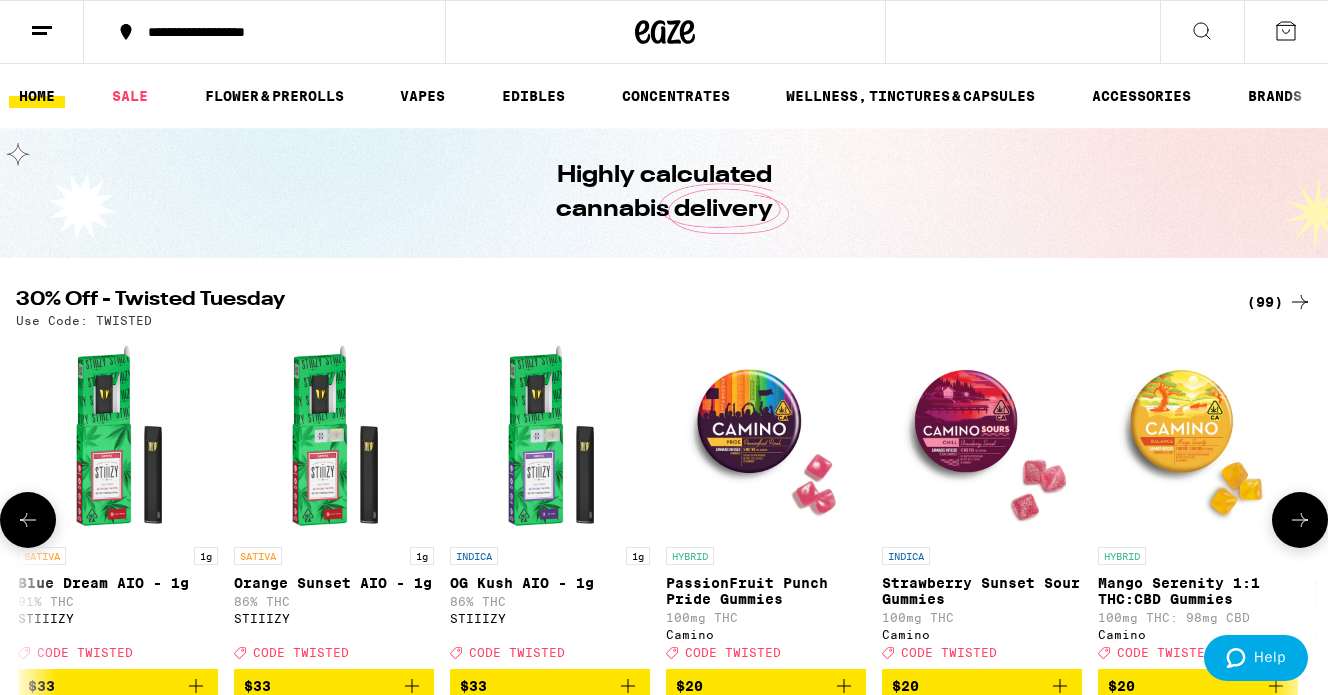 click 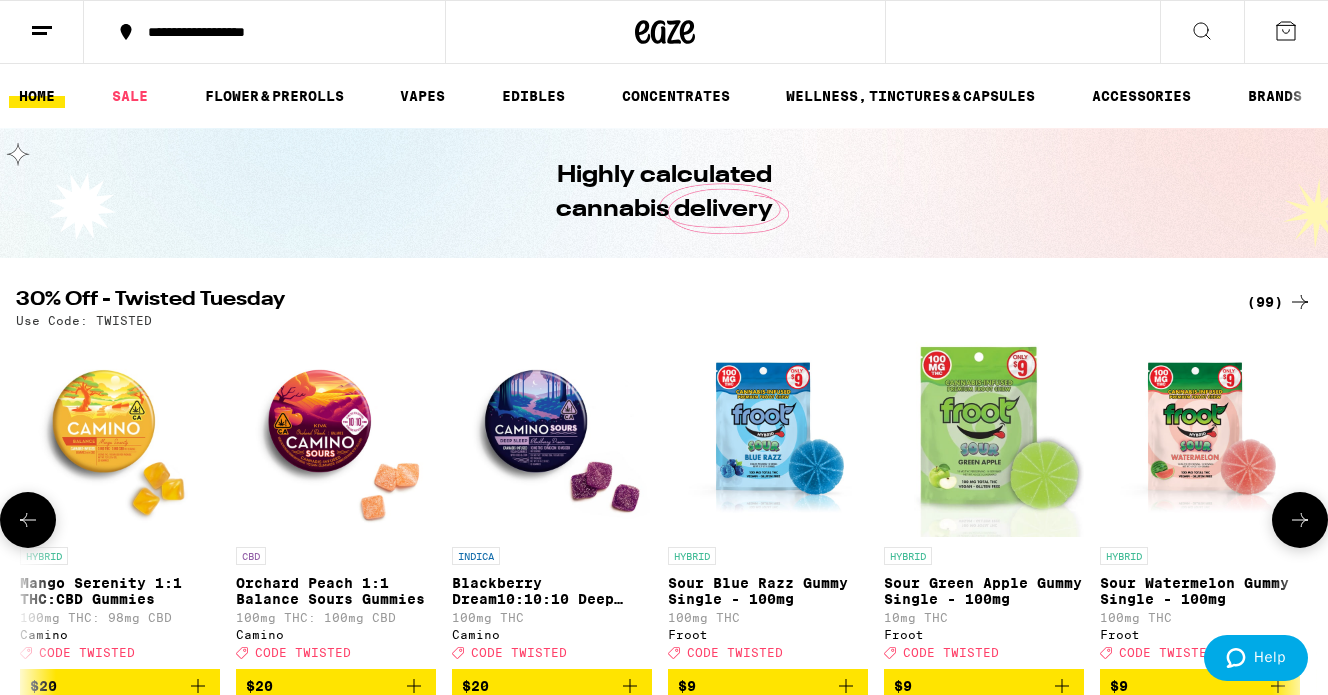 click 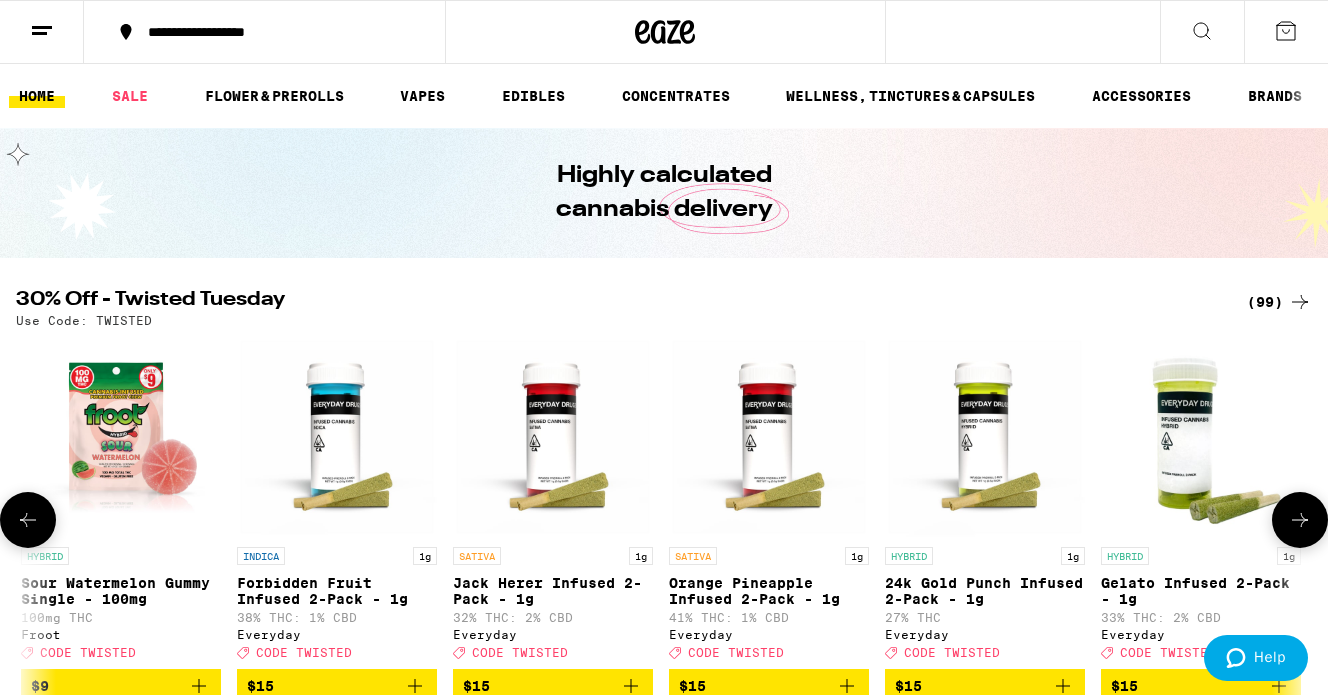 click 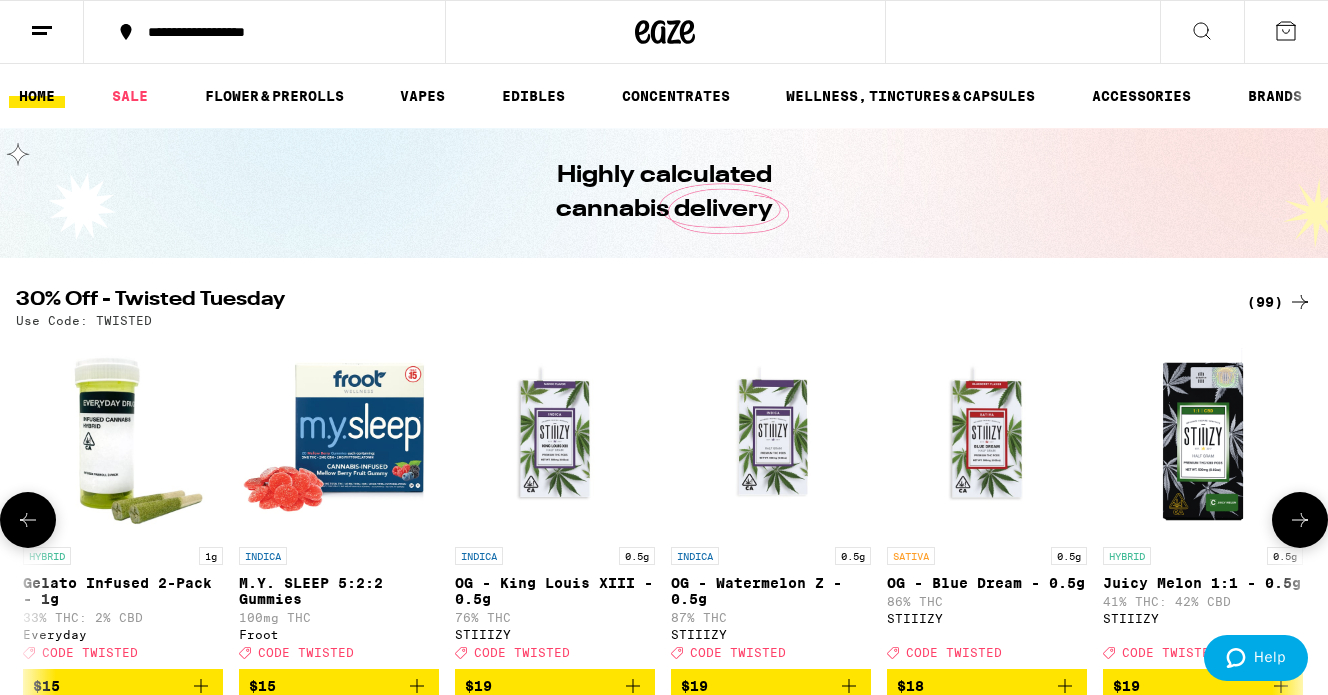 click 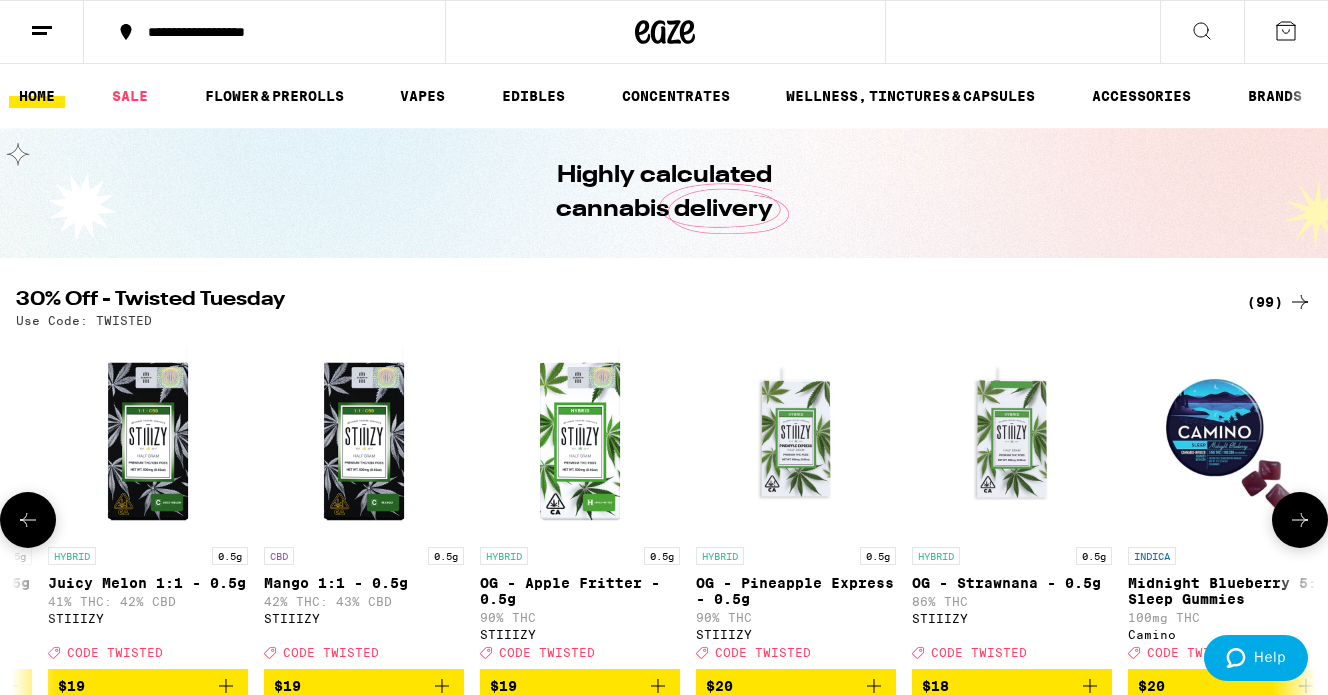 scroll, scrollTop: 0, scrollLeft: 5392, axis: horizontal 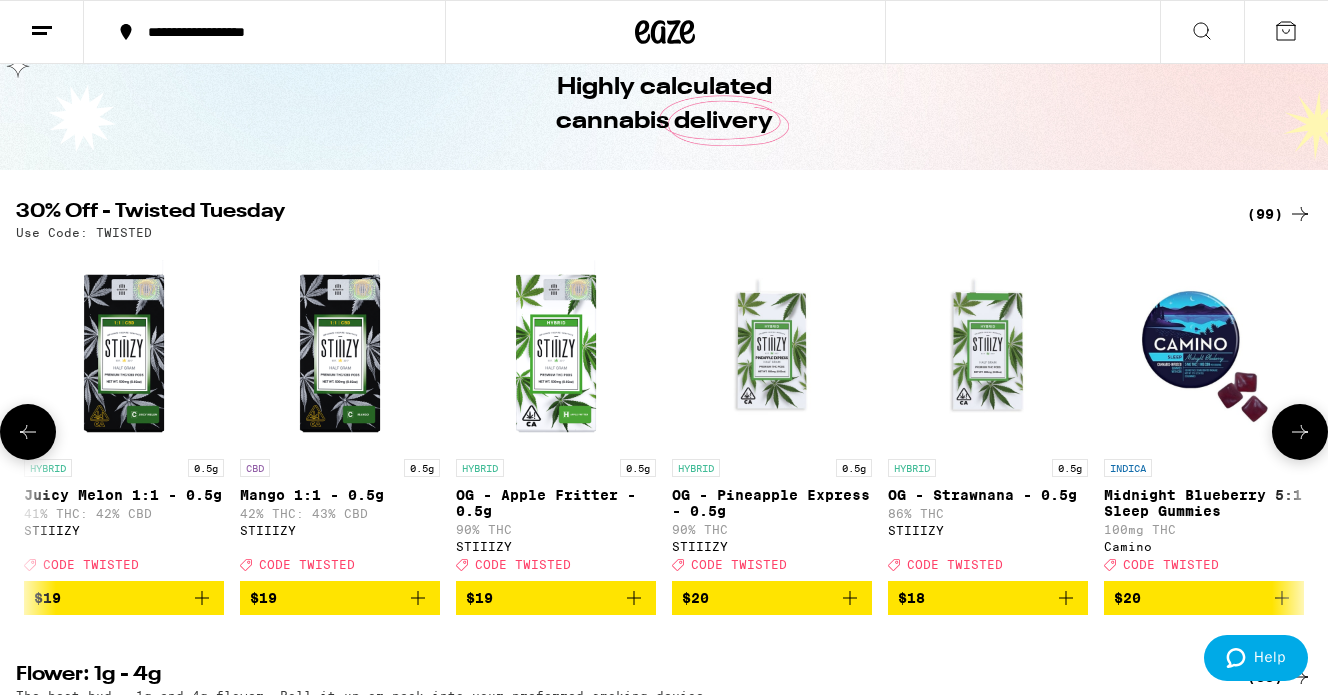 click 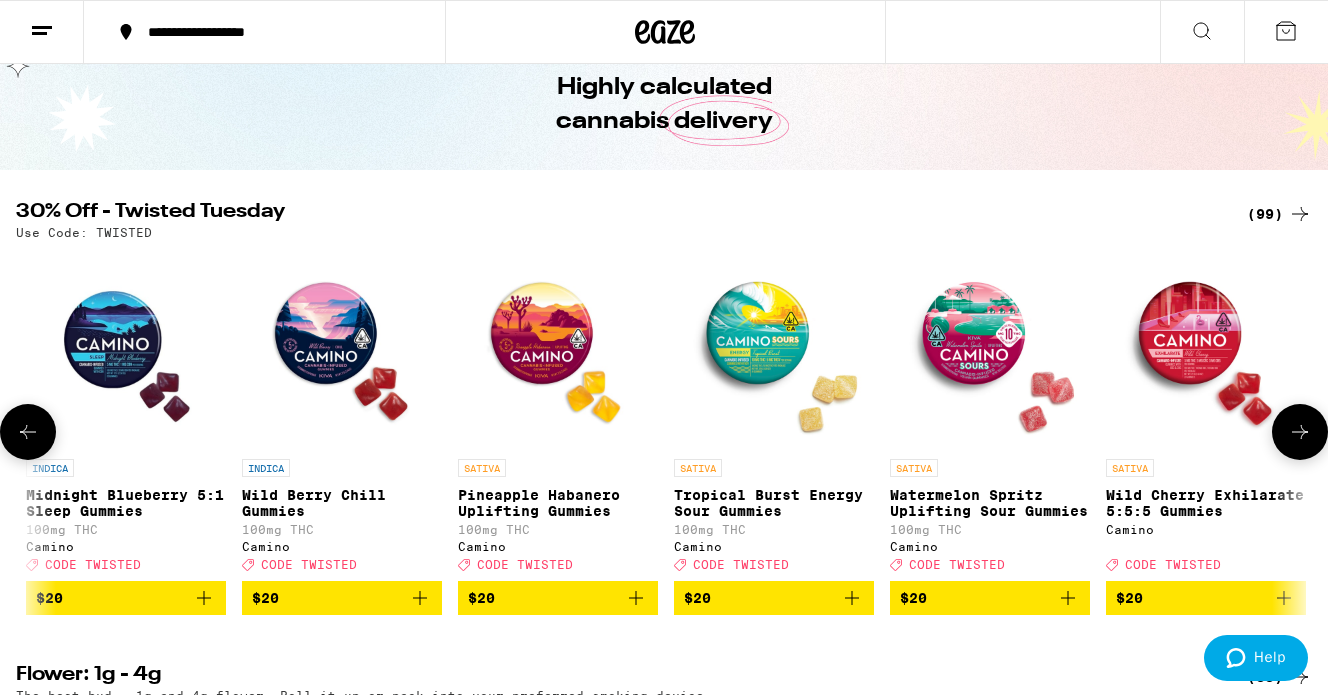 click 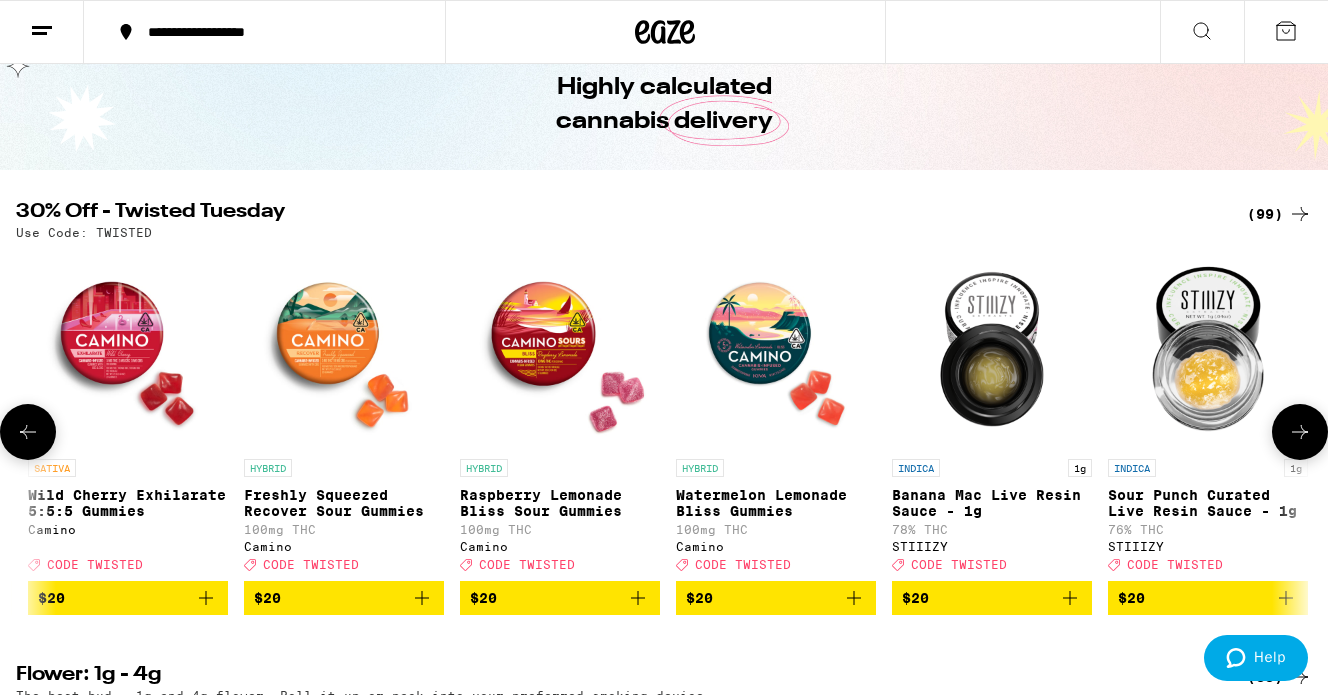 click 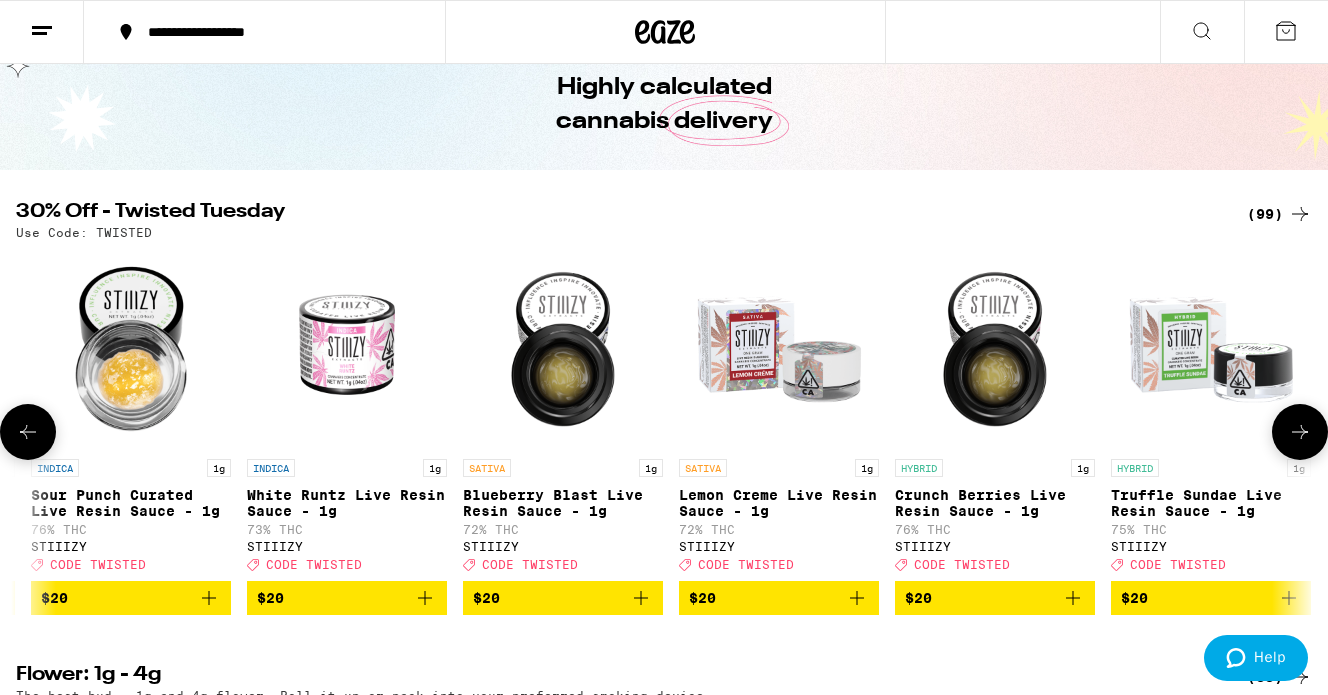 scroll, scrollTop: 0, scrollLeft: 8627, axis: horizontal 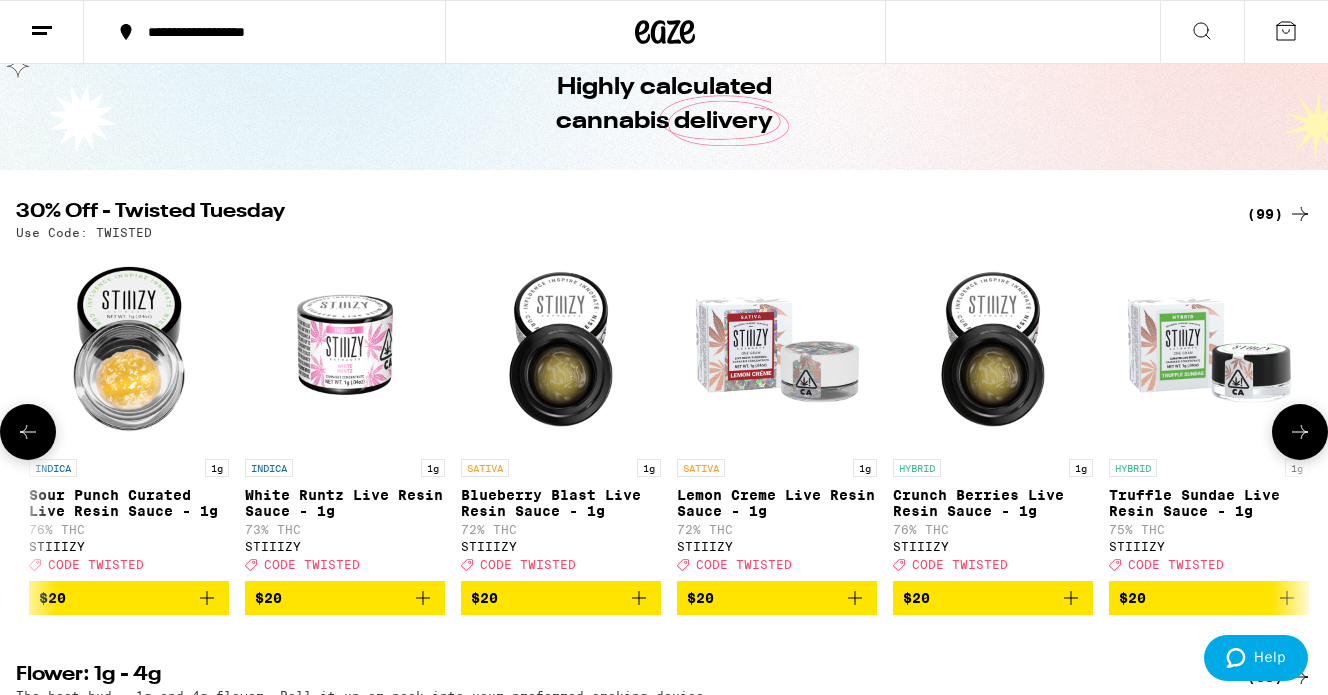 click 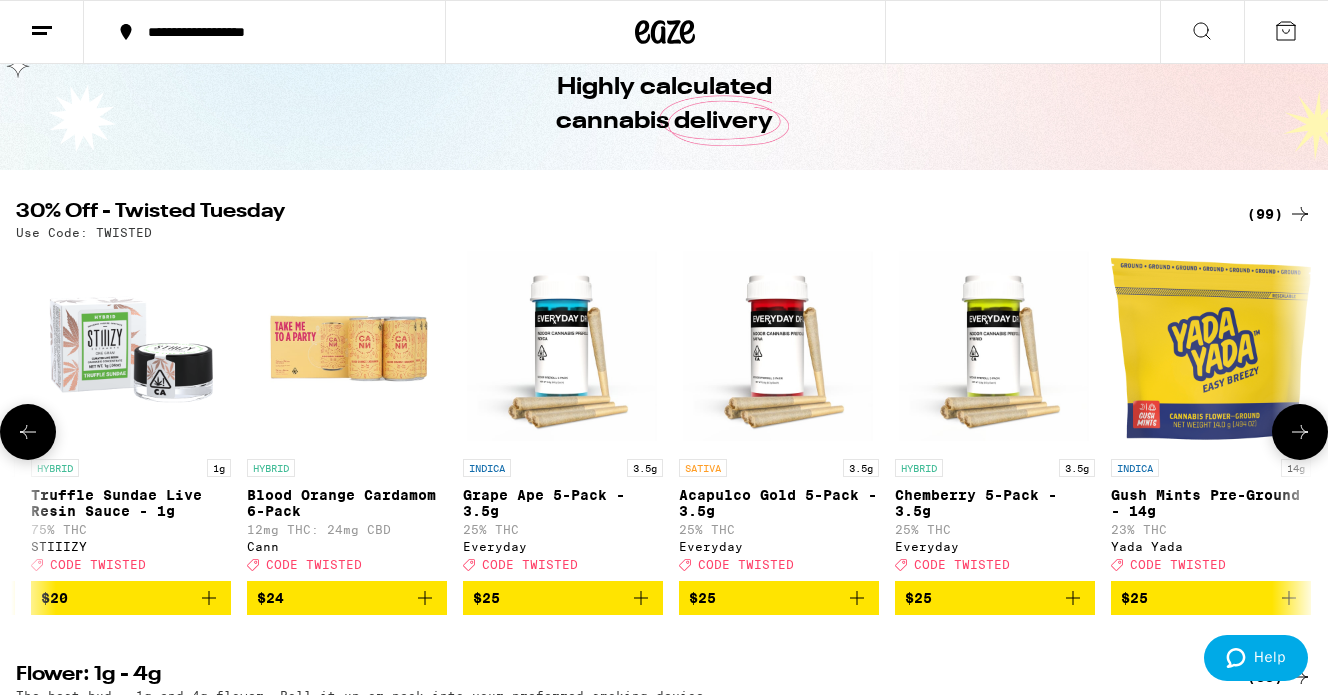 click 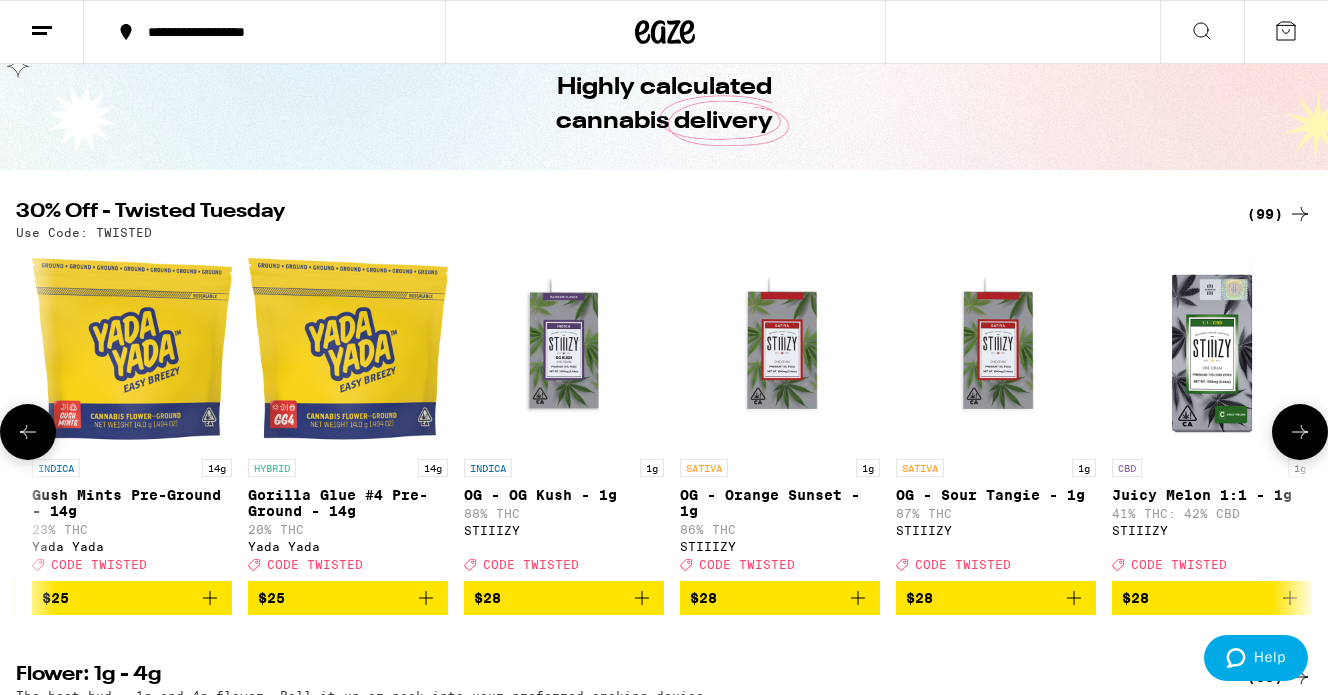click 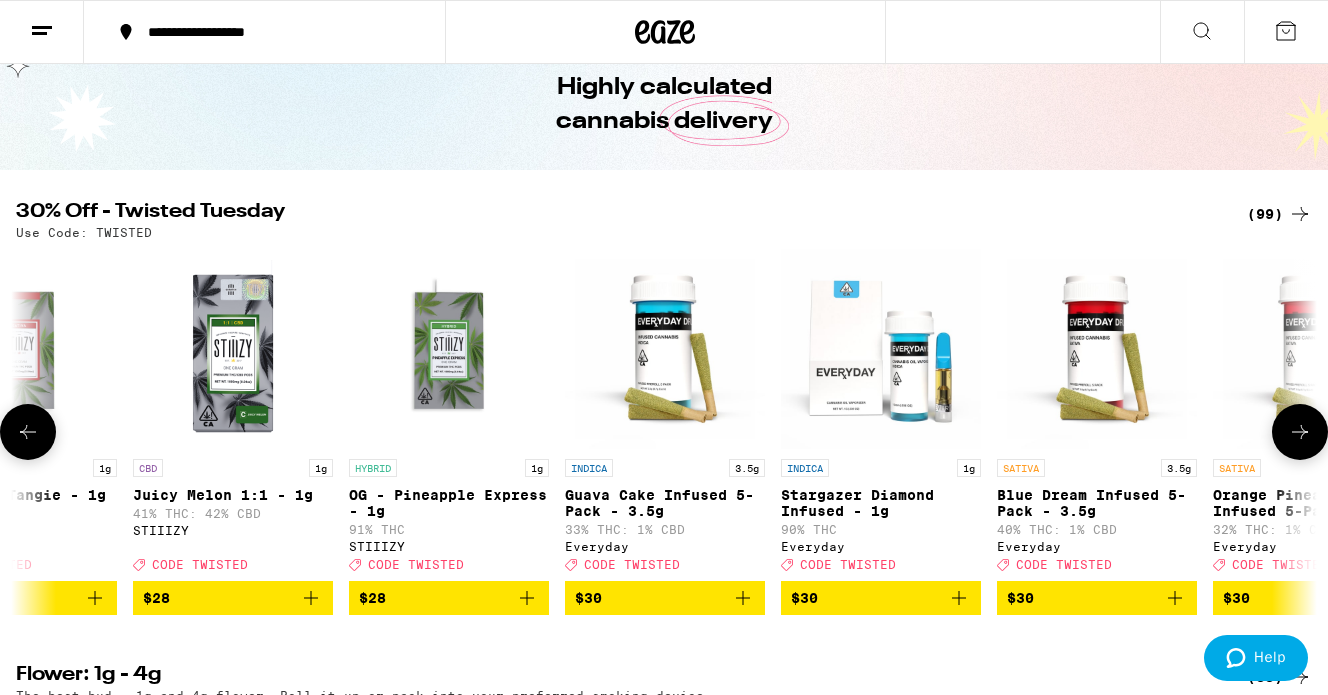 scroll, scrollTop: 0, scrollLeft: 11862, axis: horizontal 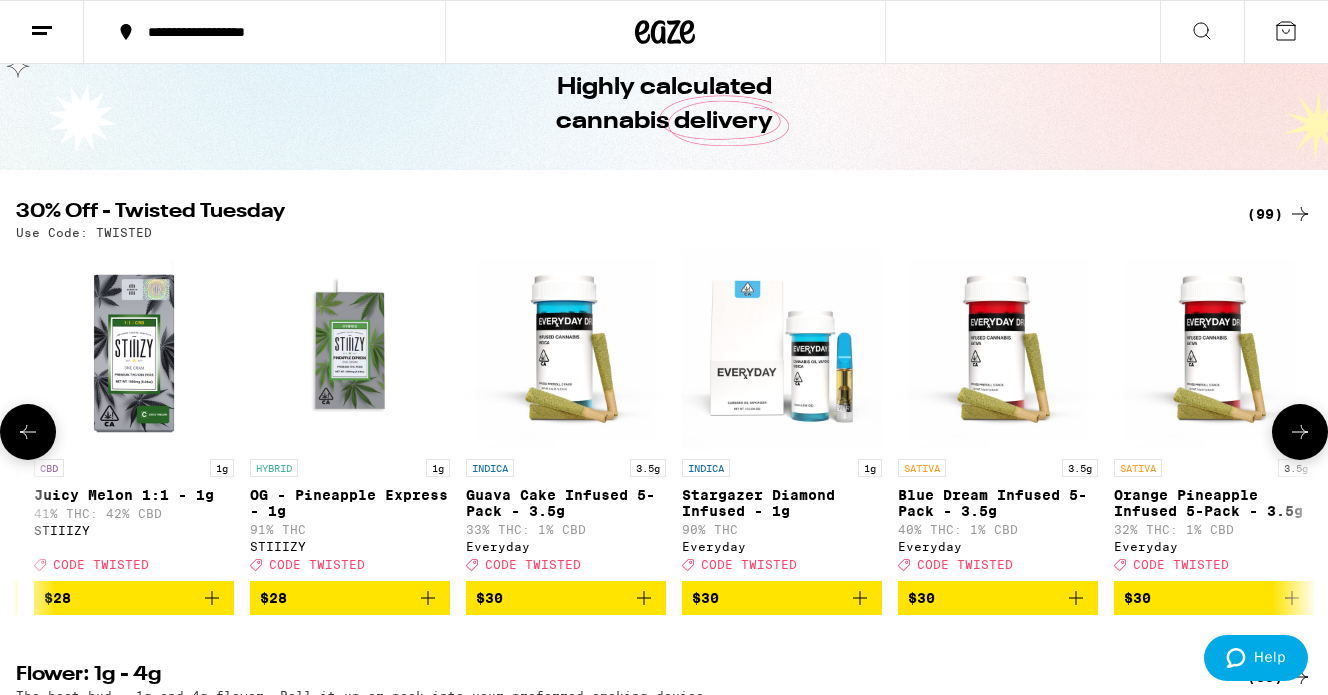 click 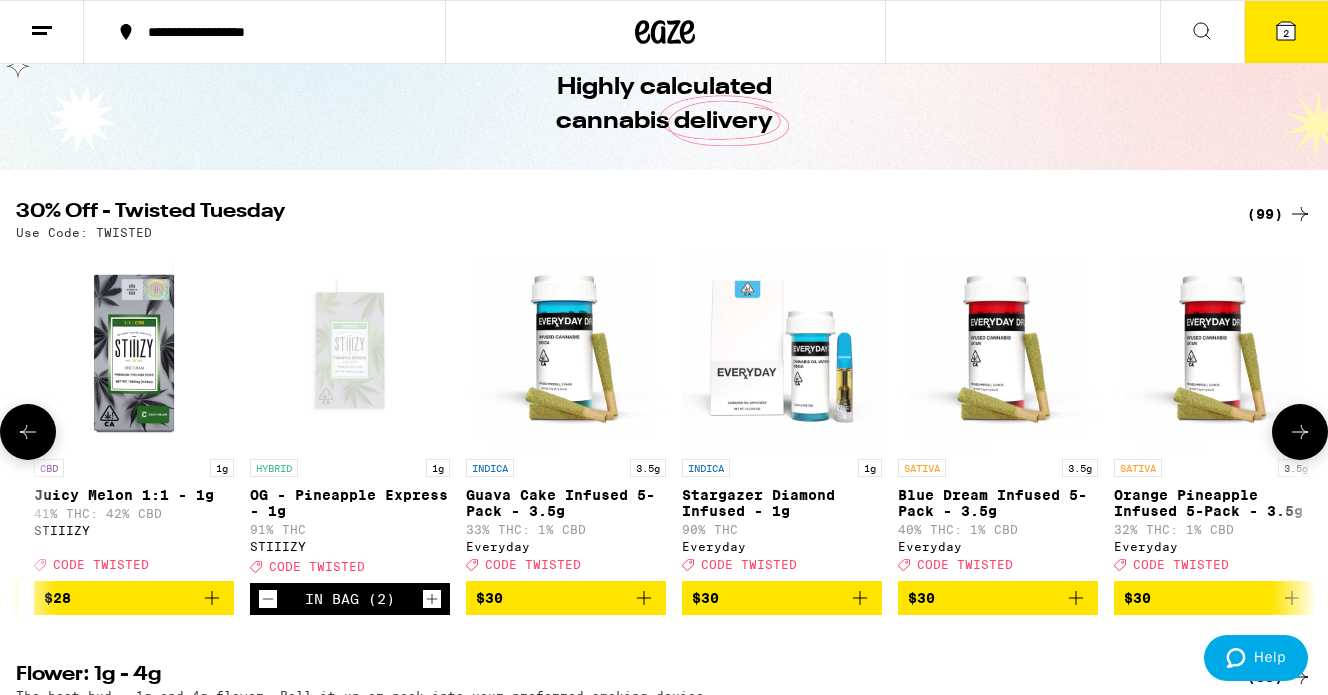 click 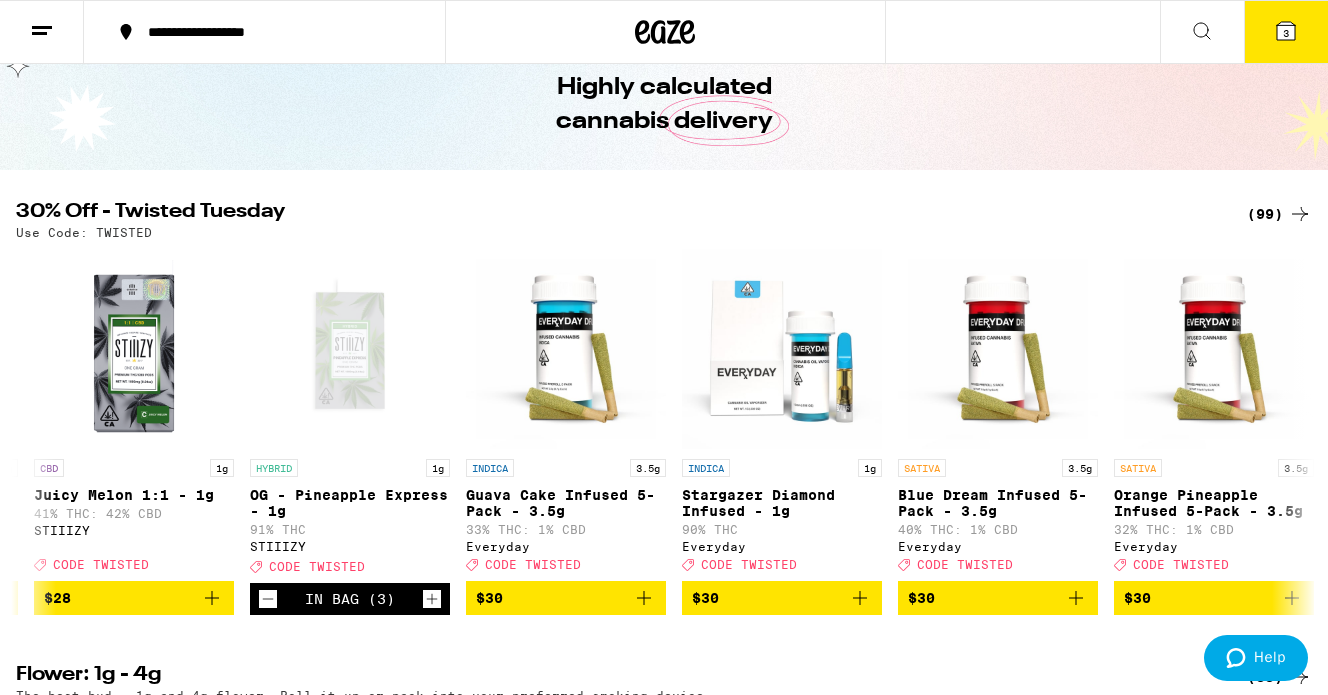 click 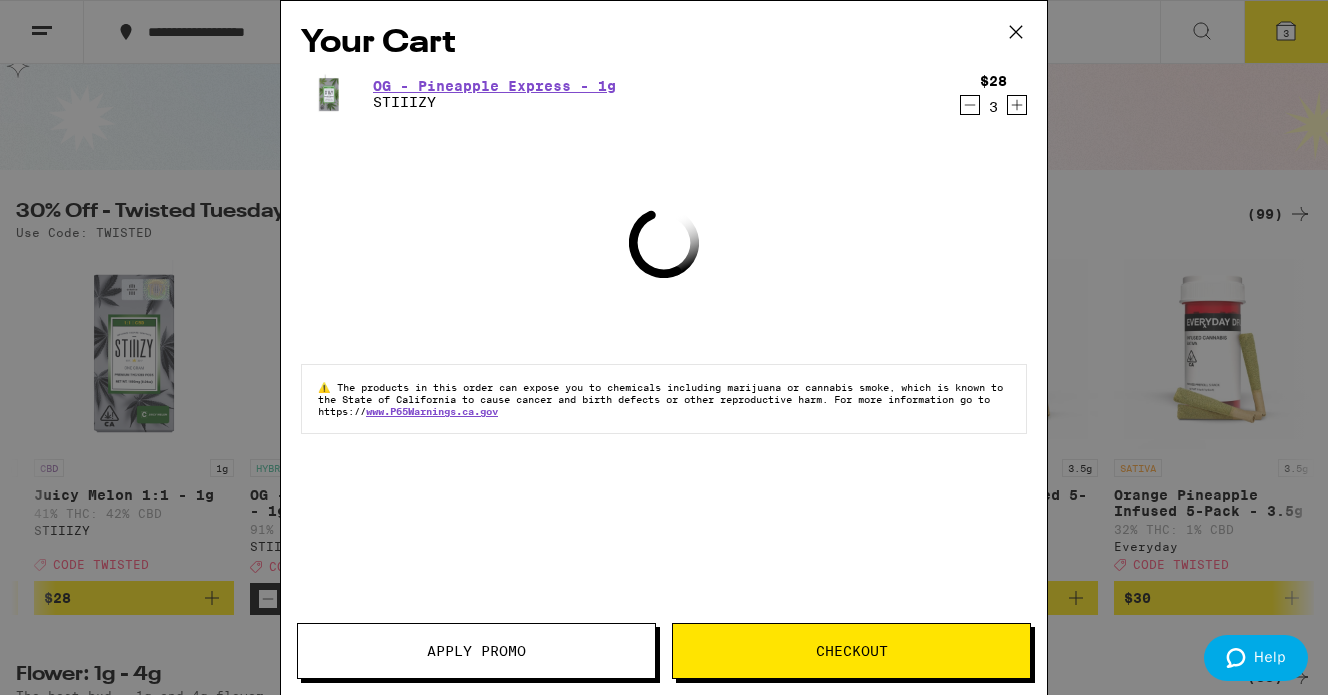 click on "Apply Promo" at bounding box center [476, 651] 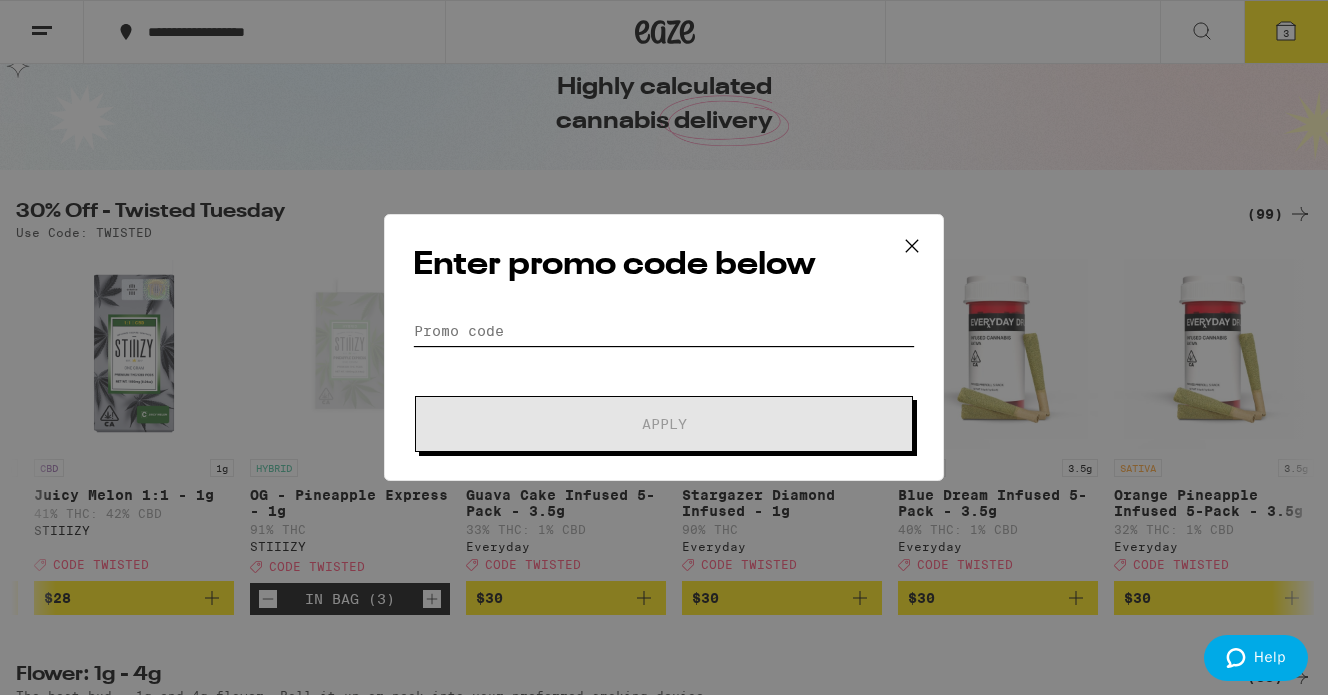 click on "Promo Code" at bounding box center (664, 331) 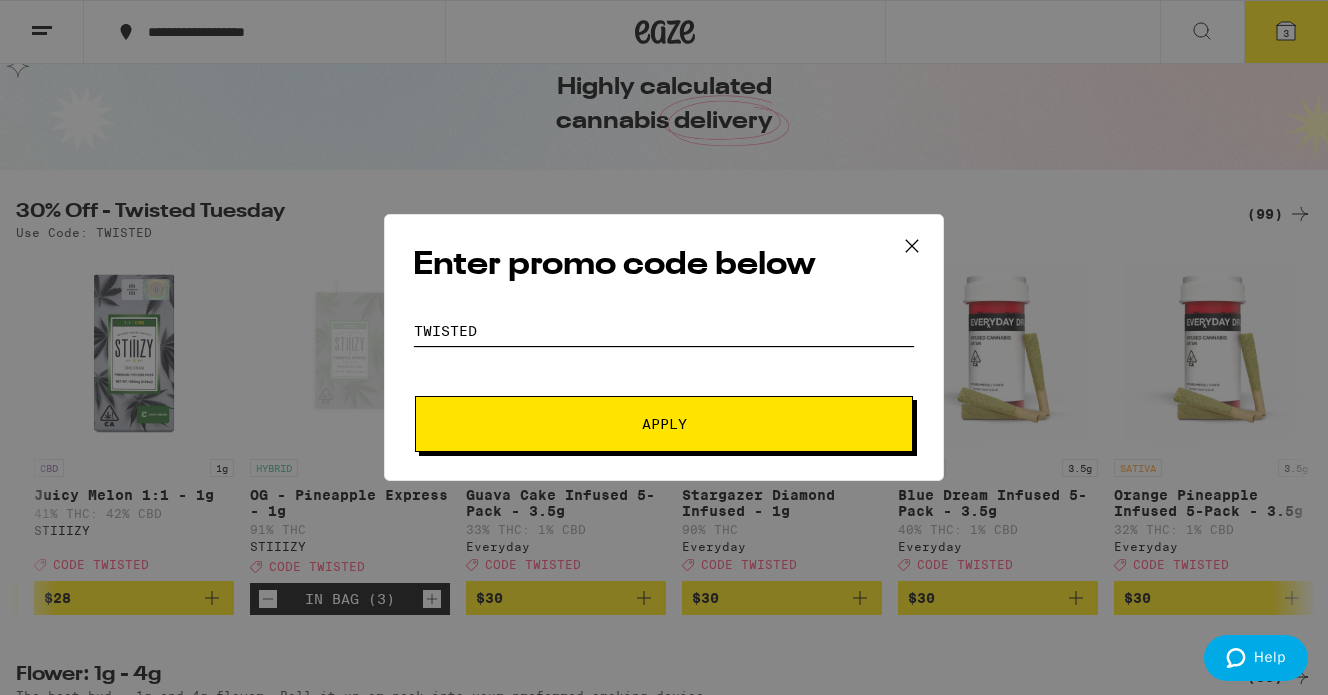 type on "Twisted" 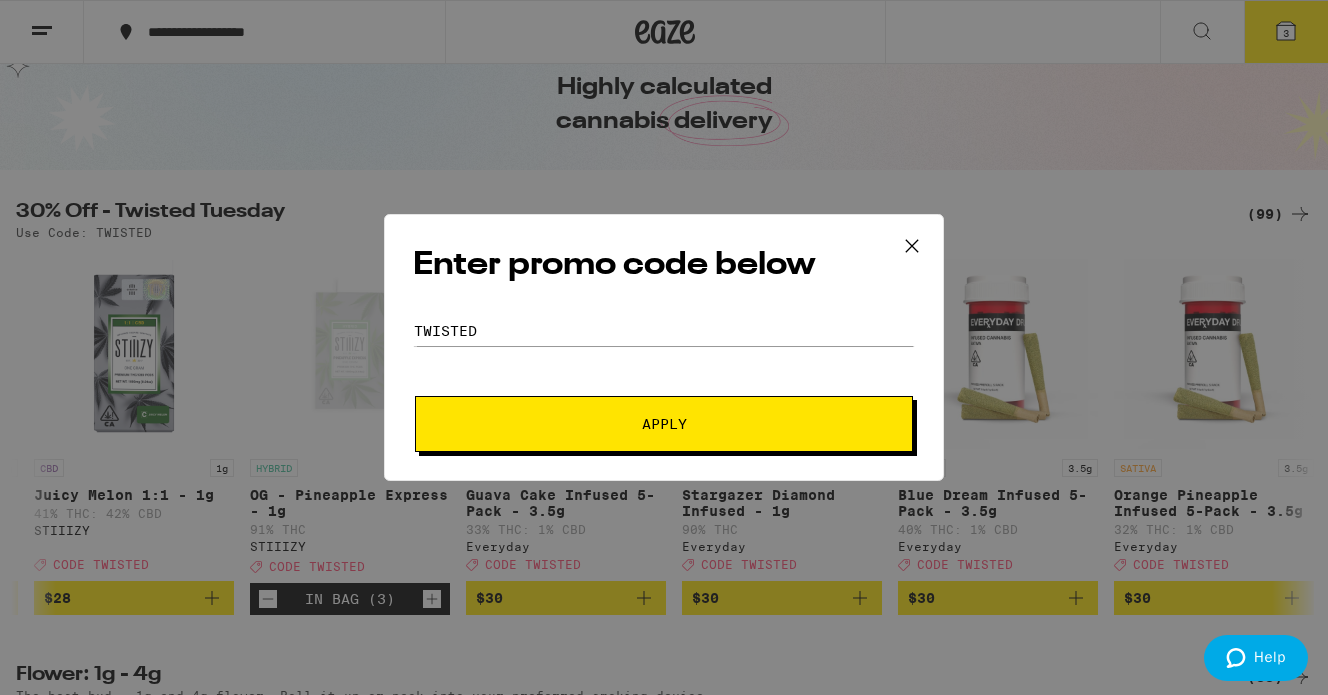 click on "Apply" at bounding box center [664, 424] 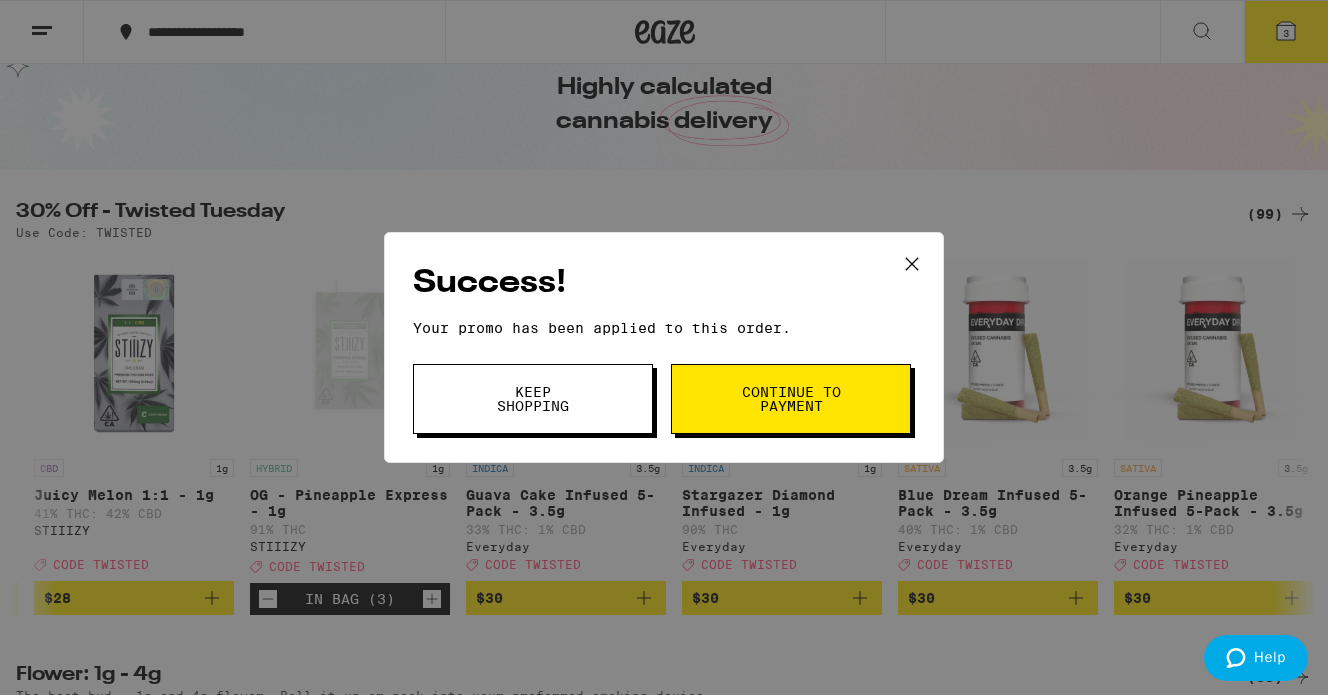 click on "Continue to payment" at bounding box center (791, 399) 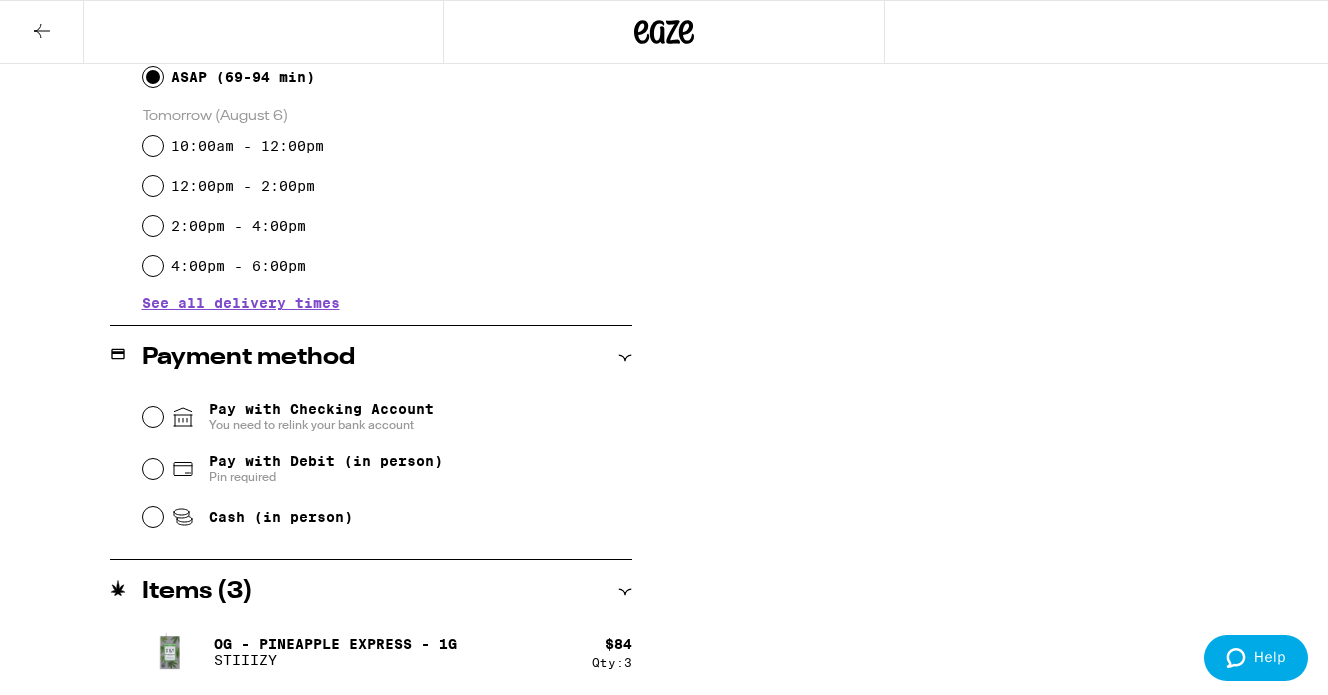 scroll, scrollTop: 584, scrollLeft: 0, axis: vertical 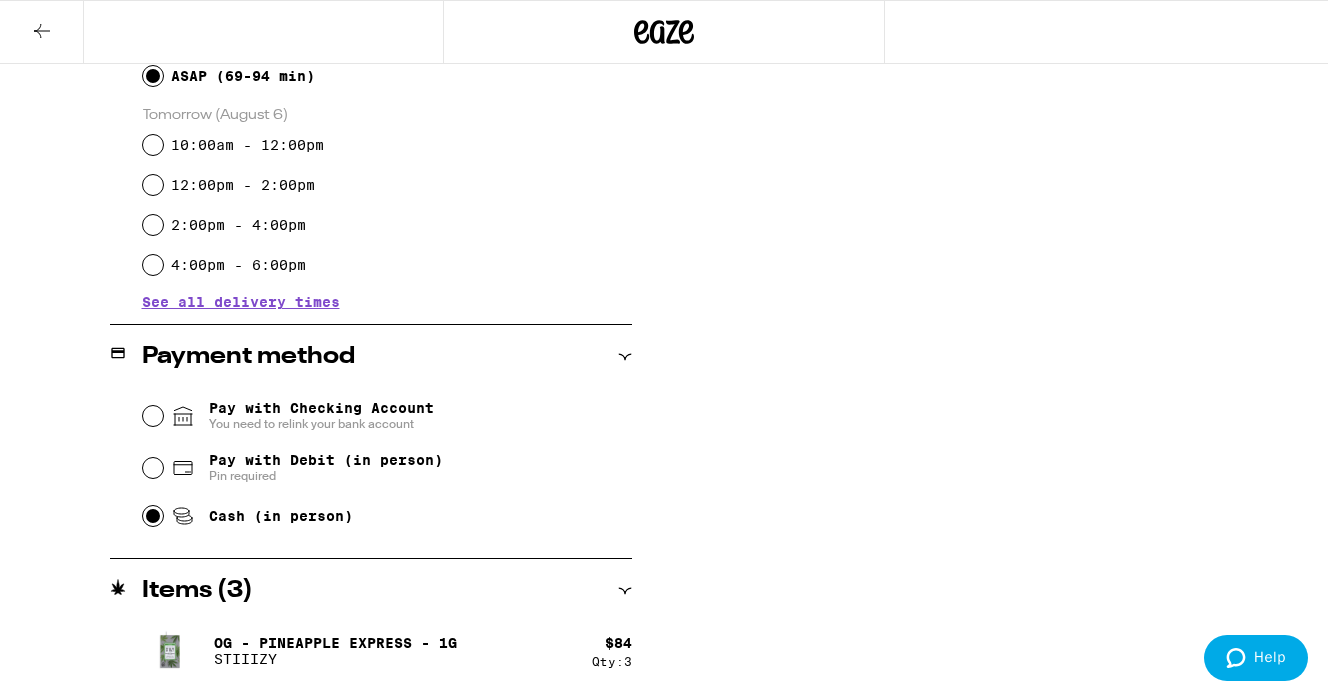 click on "Cash (in person)" at bounding box center (153, 516) 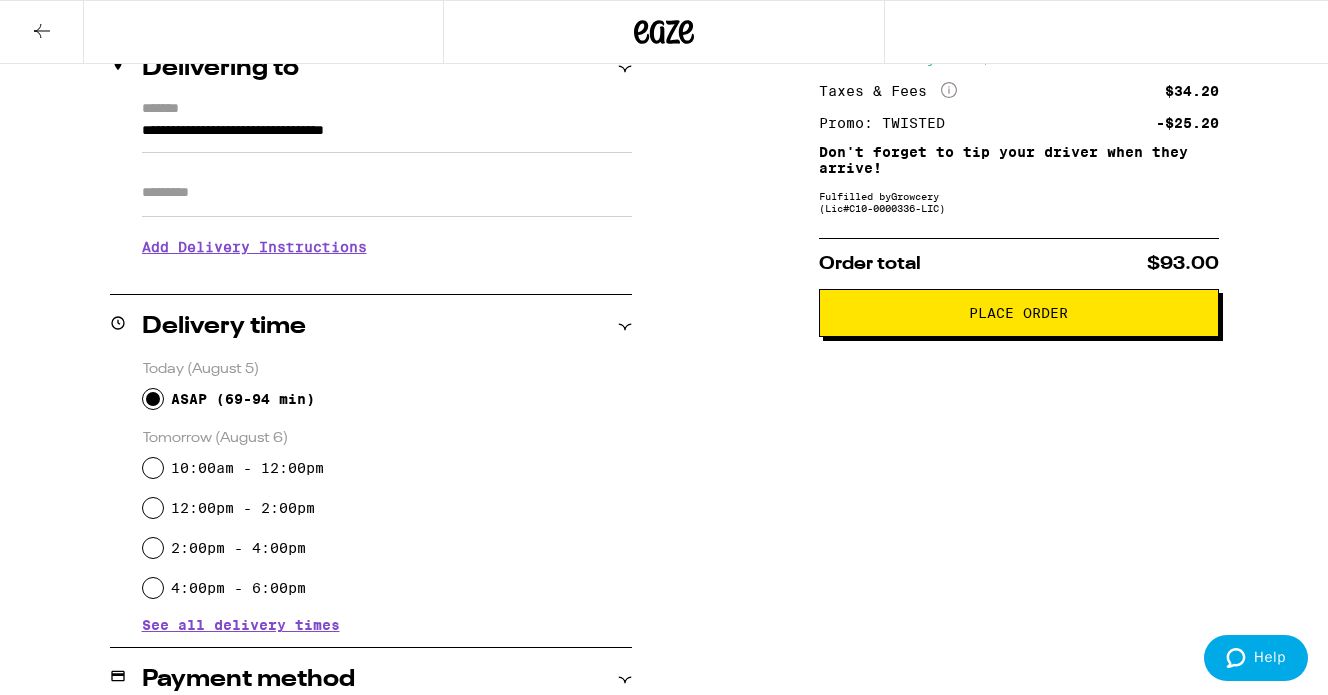scroll, scrollTop: 265, scrollLeft: 0, axis: vertical 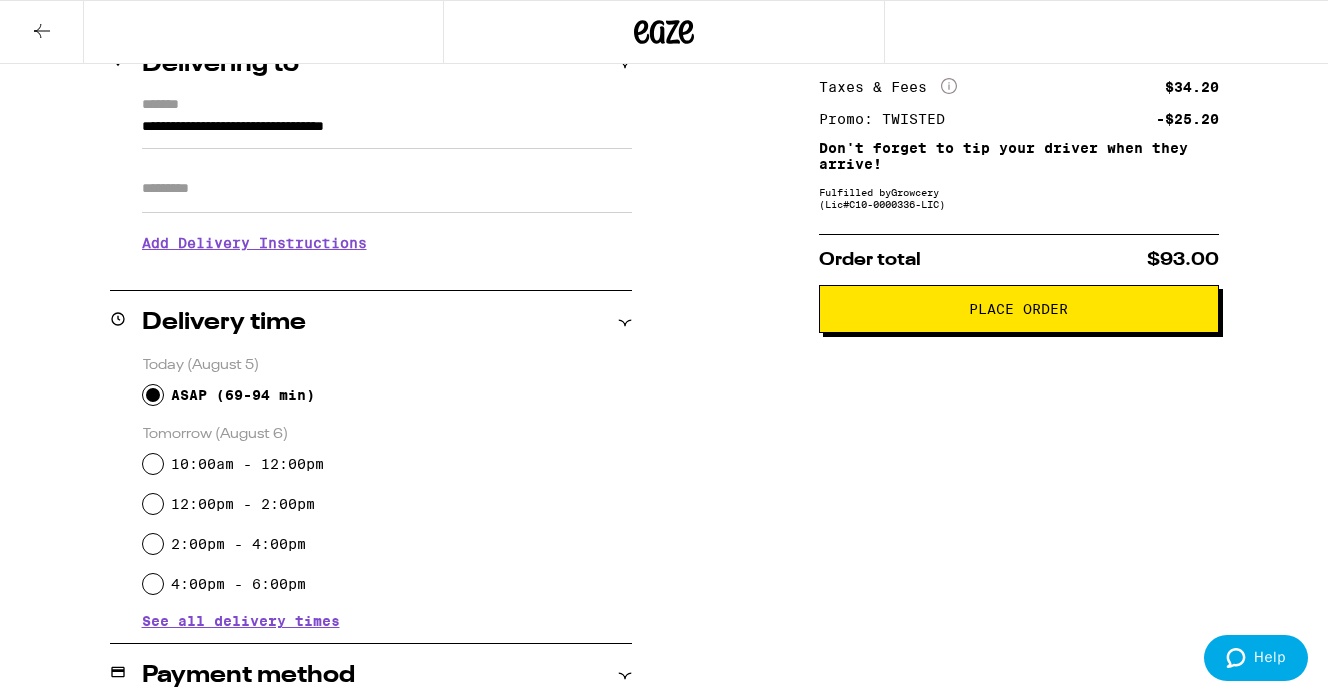click on "Place Order" at bounding box center (1019, 309) 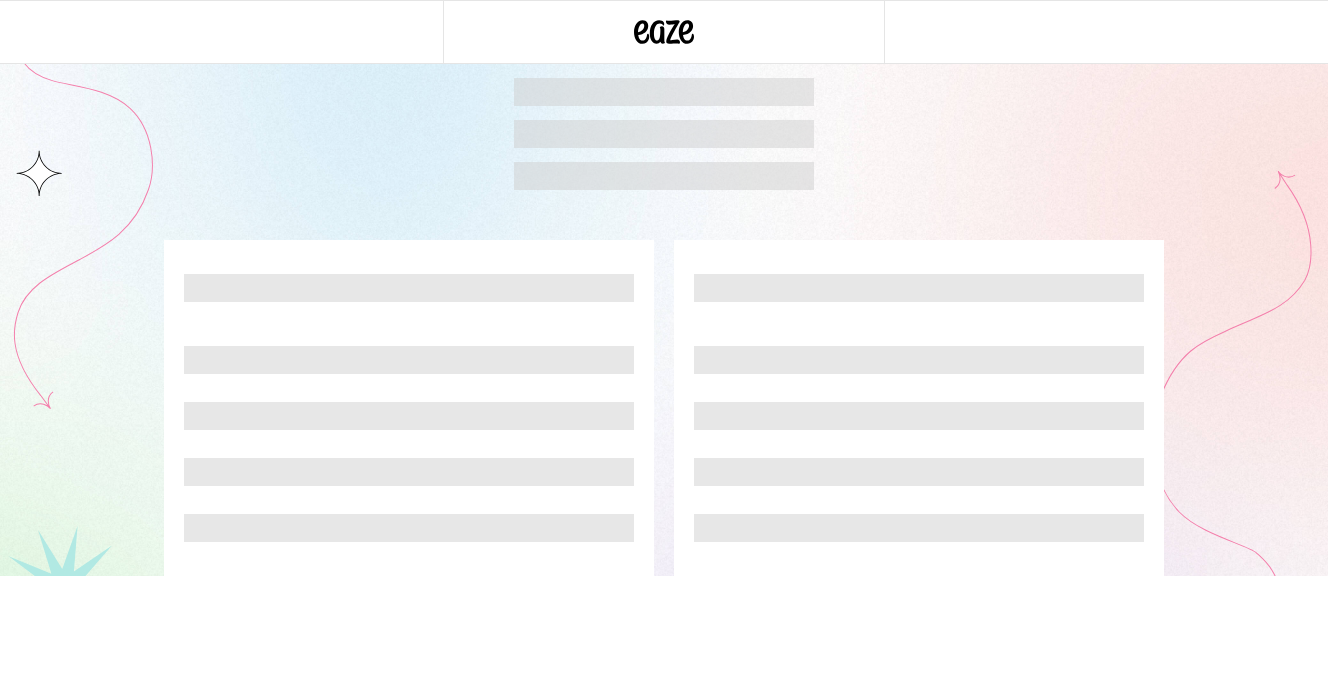 scroll, scrollTop: 0, scrollLeft: 0, axis: both 